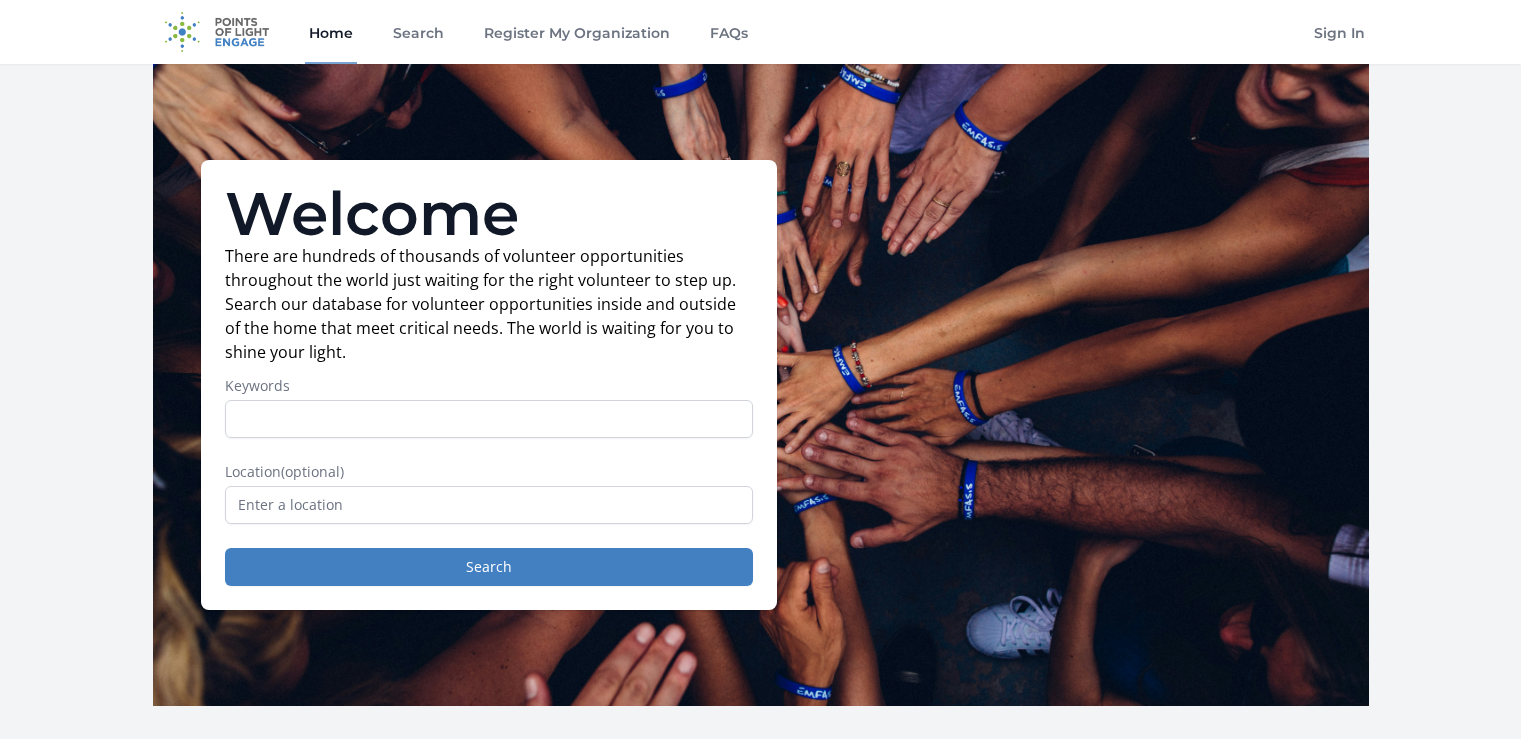 scroll, scrollTop: 0, scrollLeft: 0, axis: both 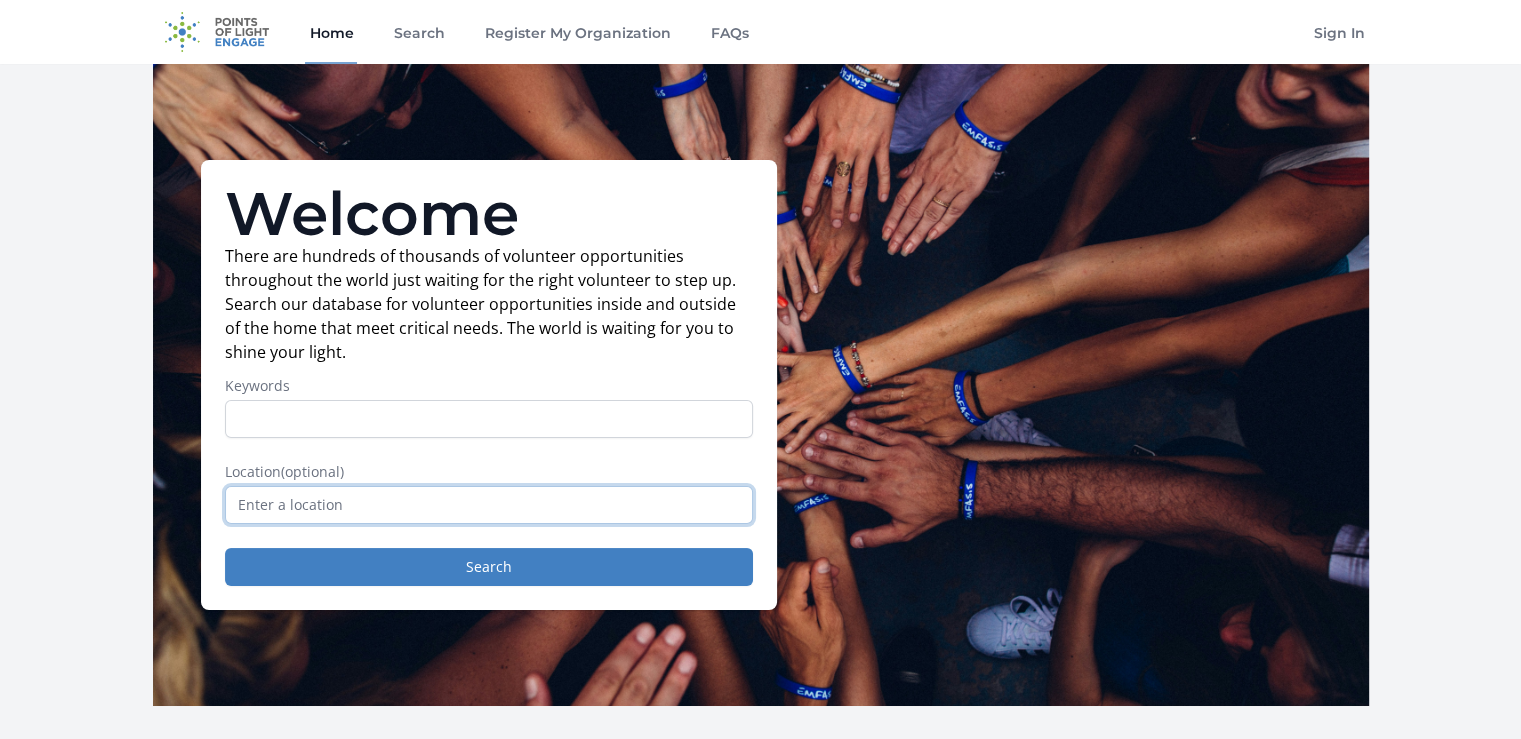click at bounding box center [489, 505] 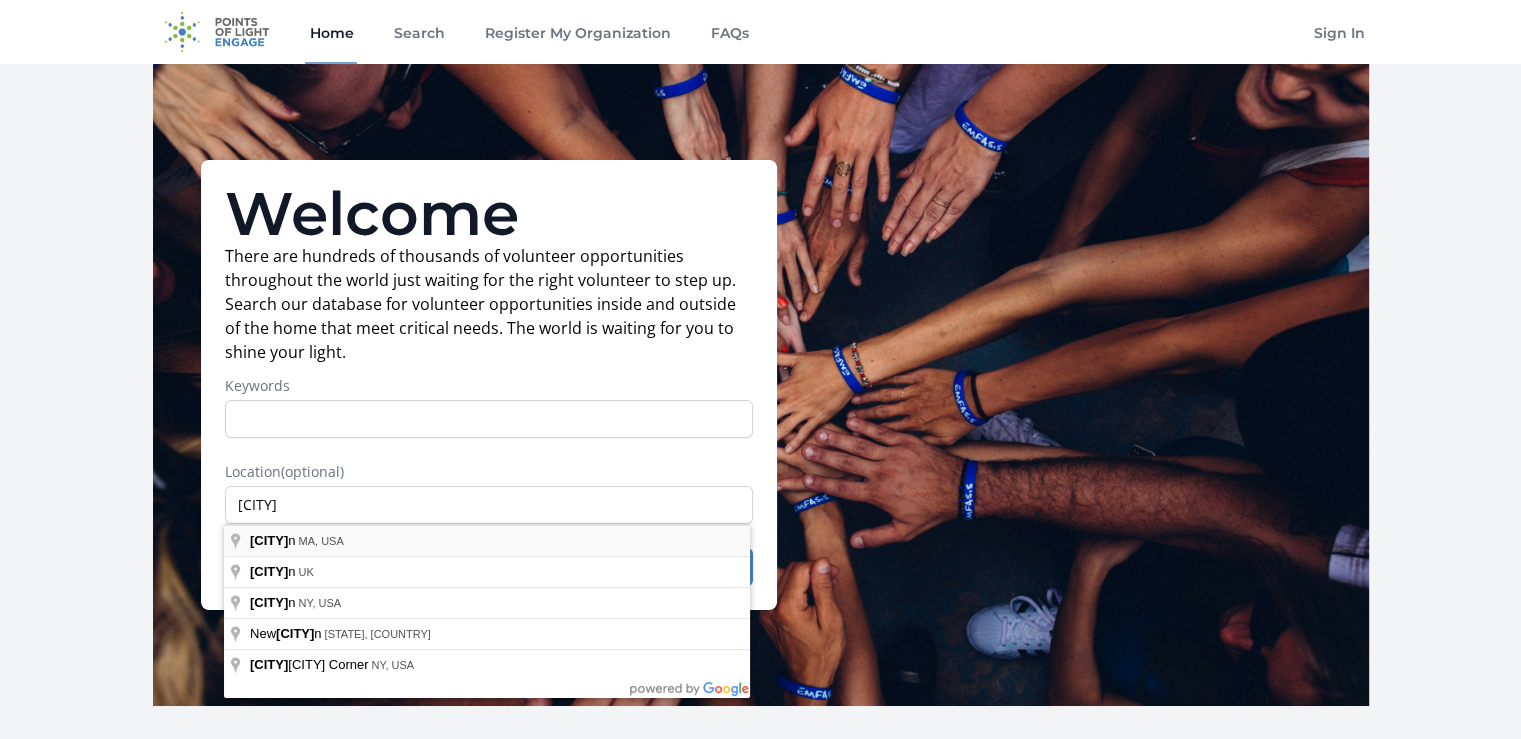 type on "Boston, MA, USA" 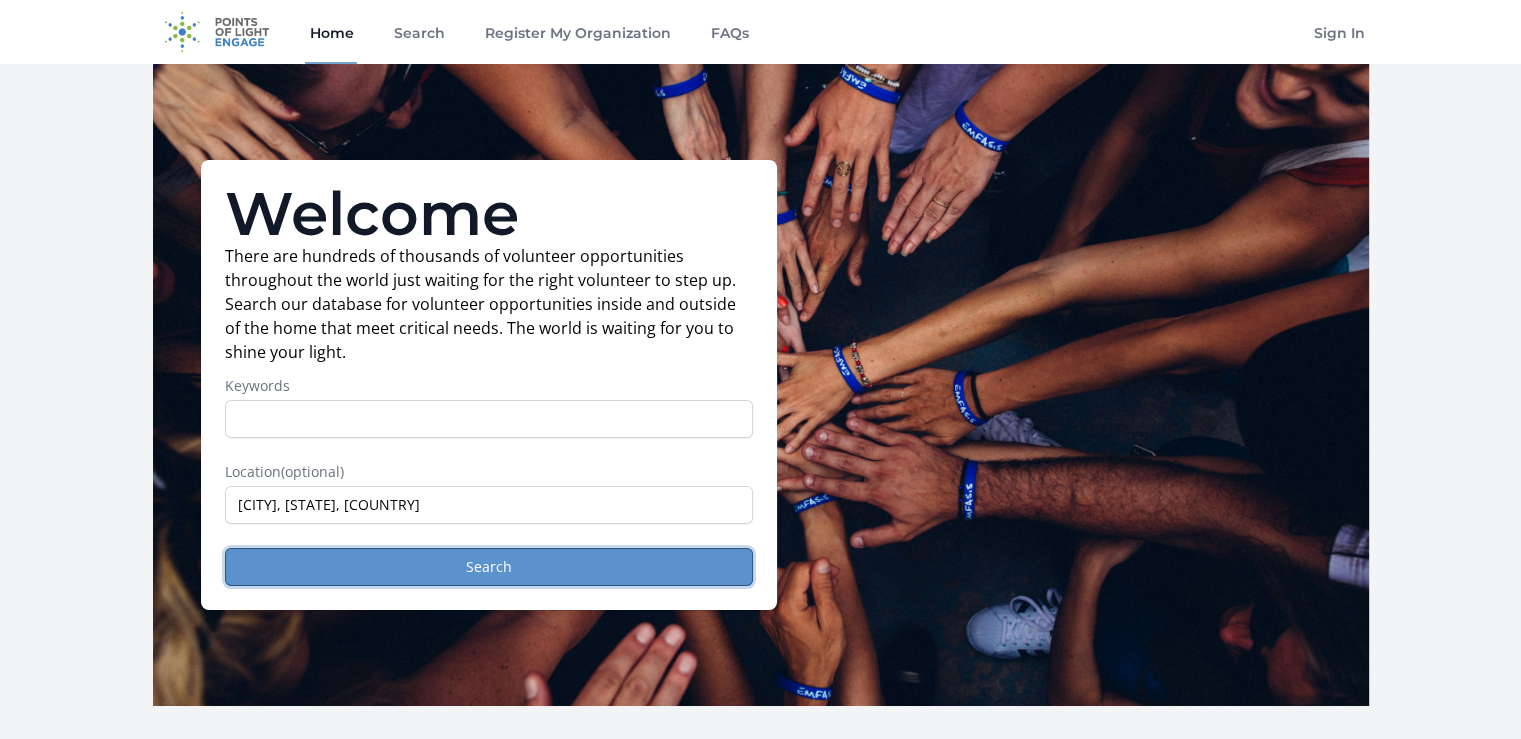 click on "Search" at bounding box center [489, 567] 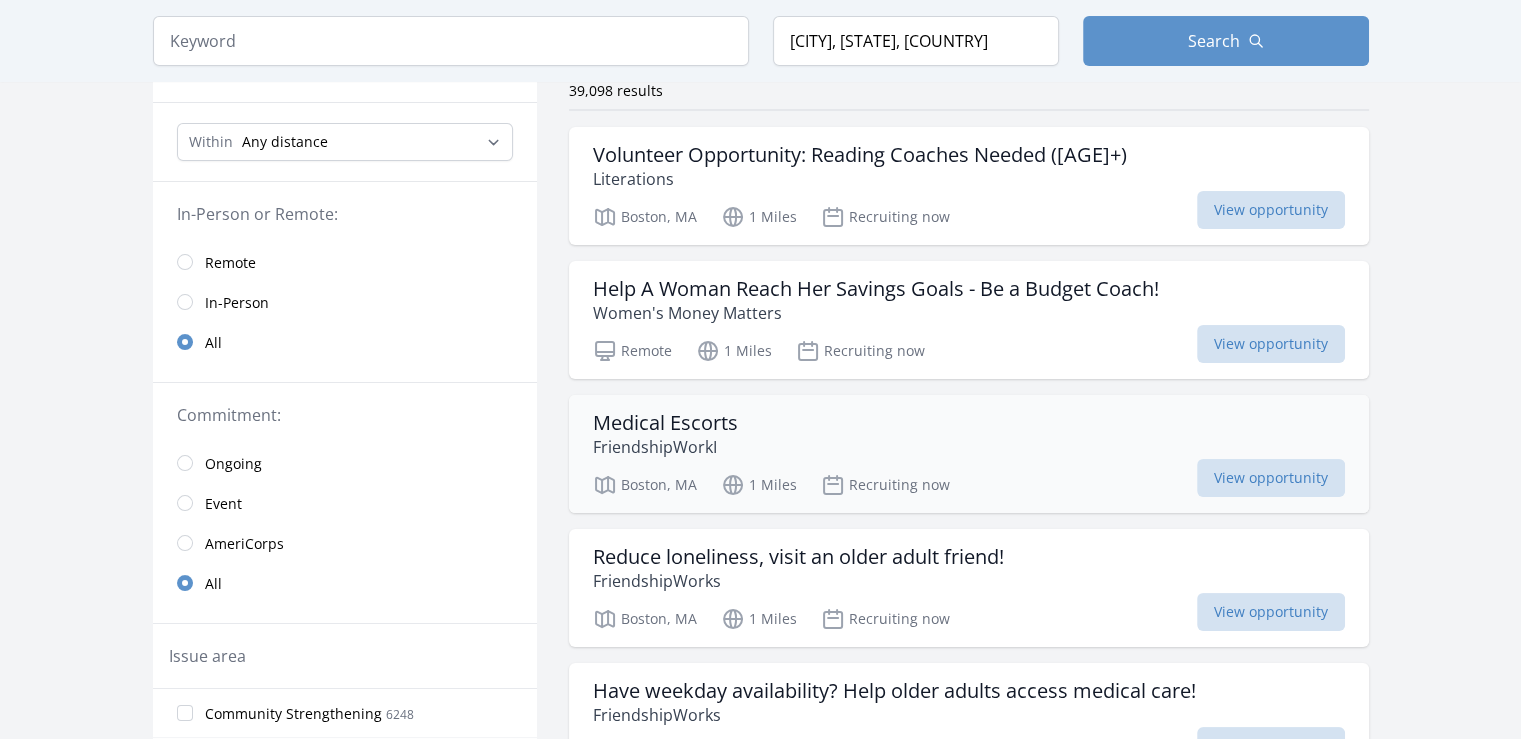 scroll, scrollTop: 0, scrollLeft: 0, axis: both 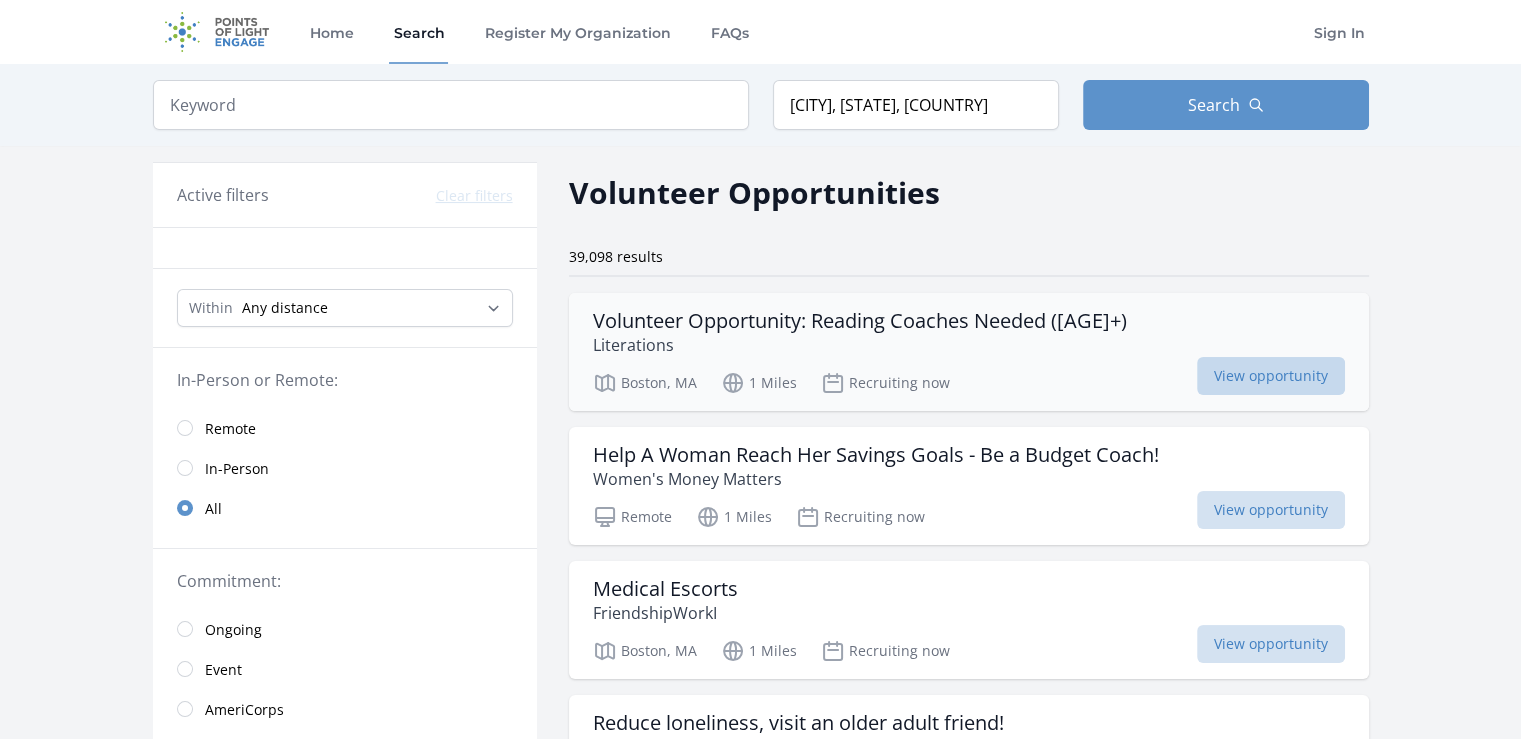 click on "View opportunity" at bounding box center (1271, 376) 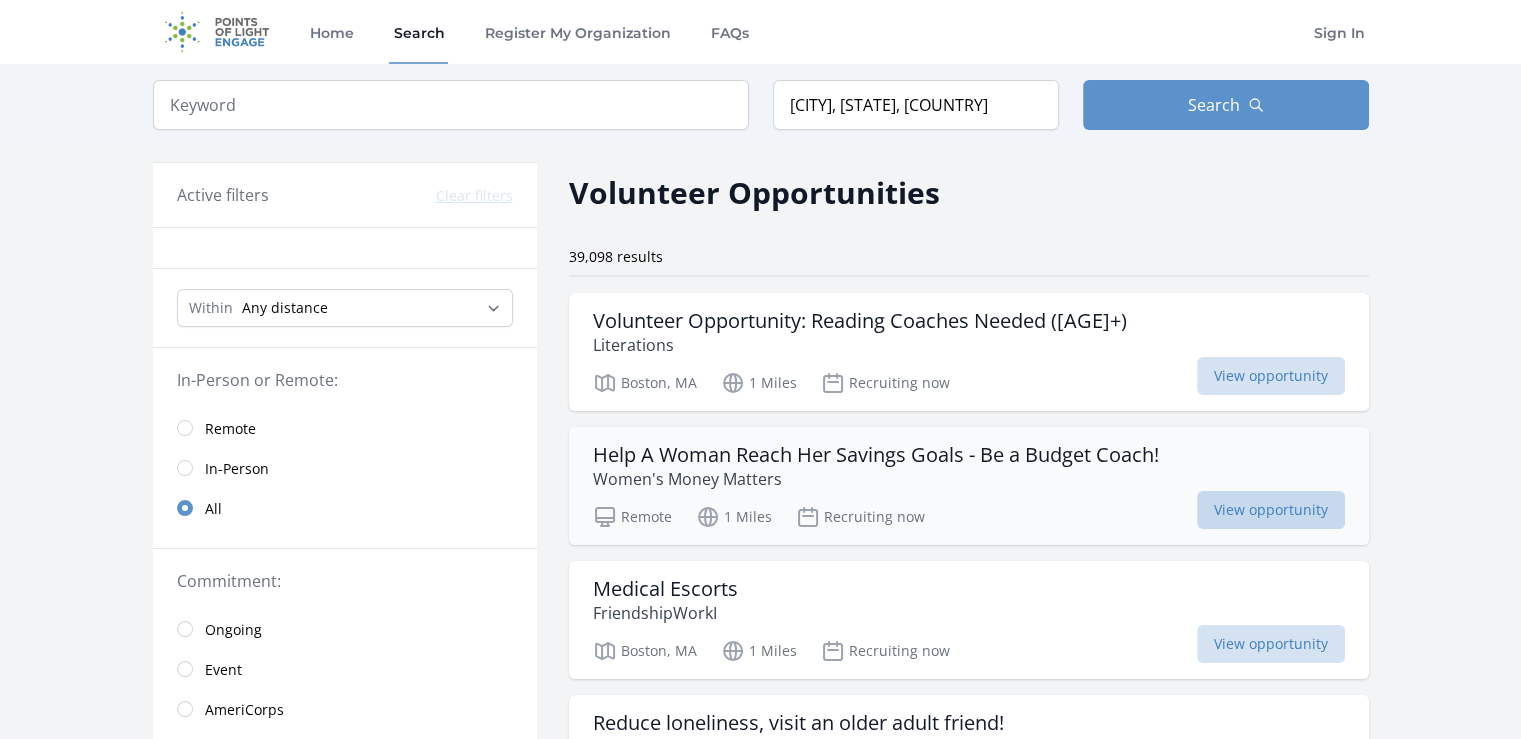 click on "View opportunity" at bounding box center [1271, 510] 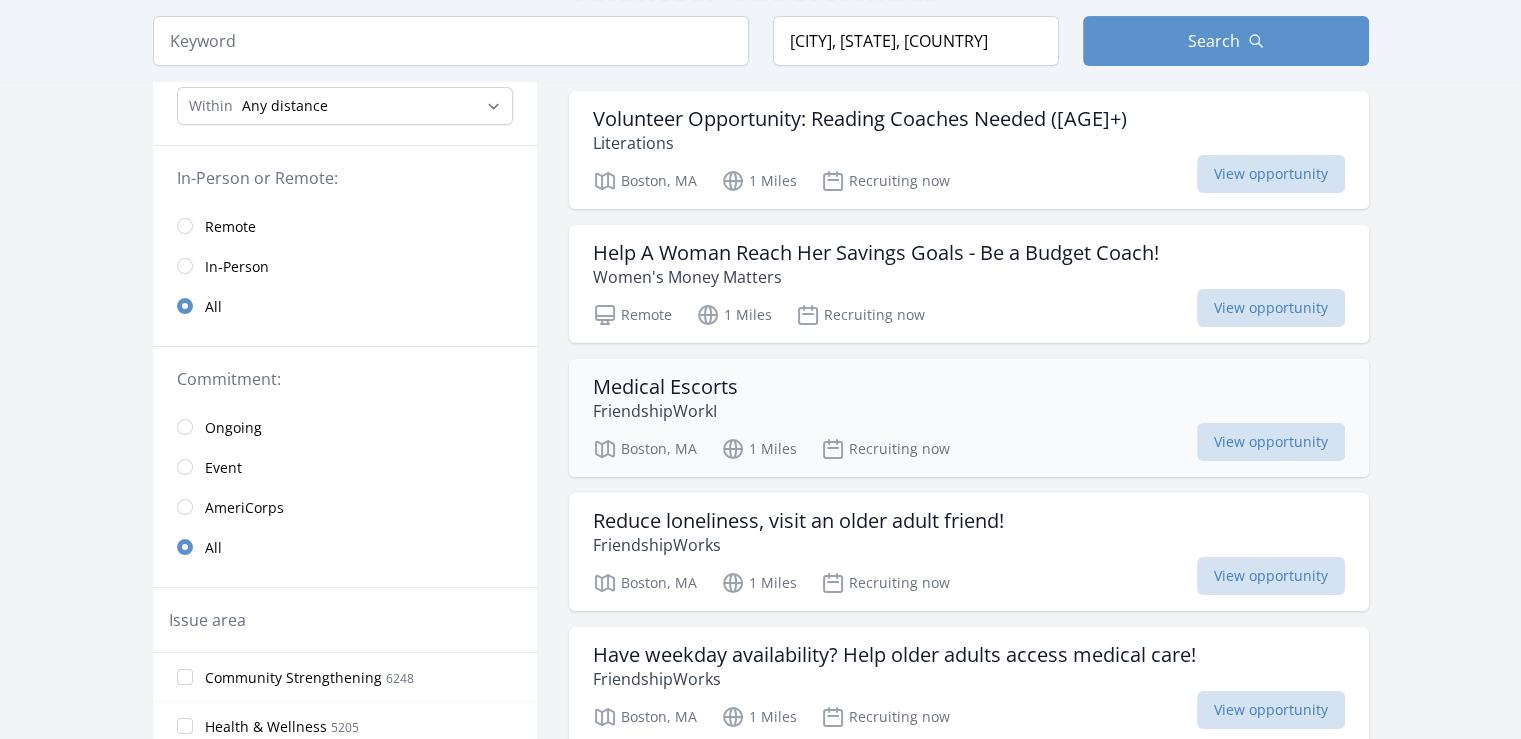 scroll, scrollTop: 212, scrollLeft: 0, axis: vertical 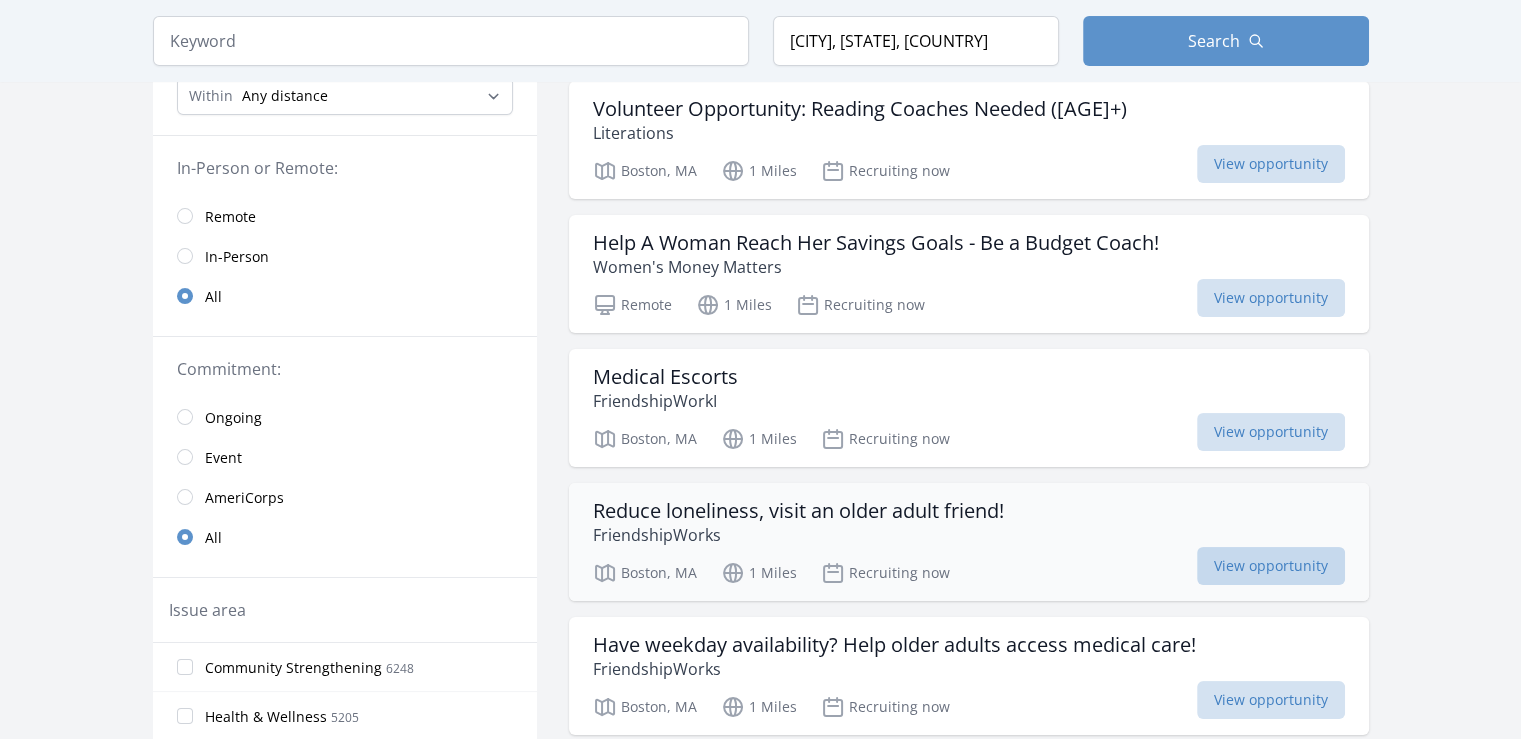 click on "View opportunity" at bounding box center (1271, 566) 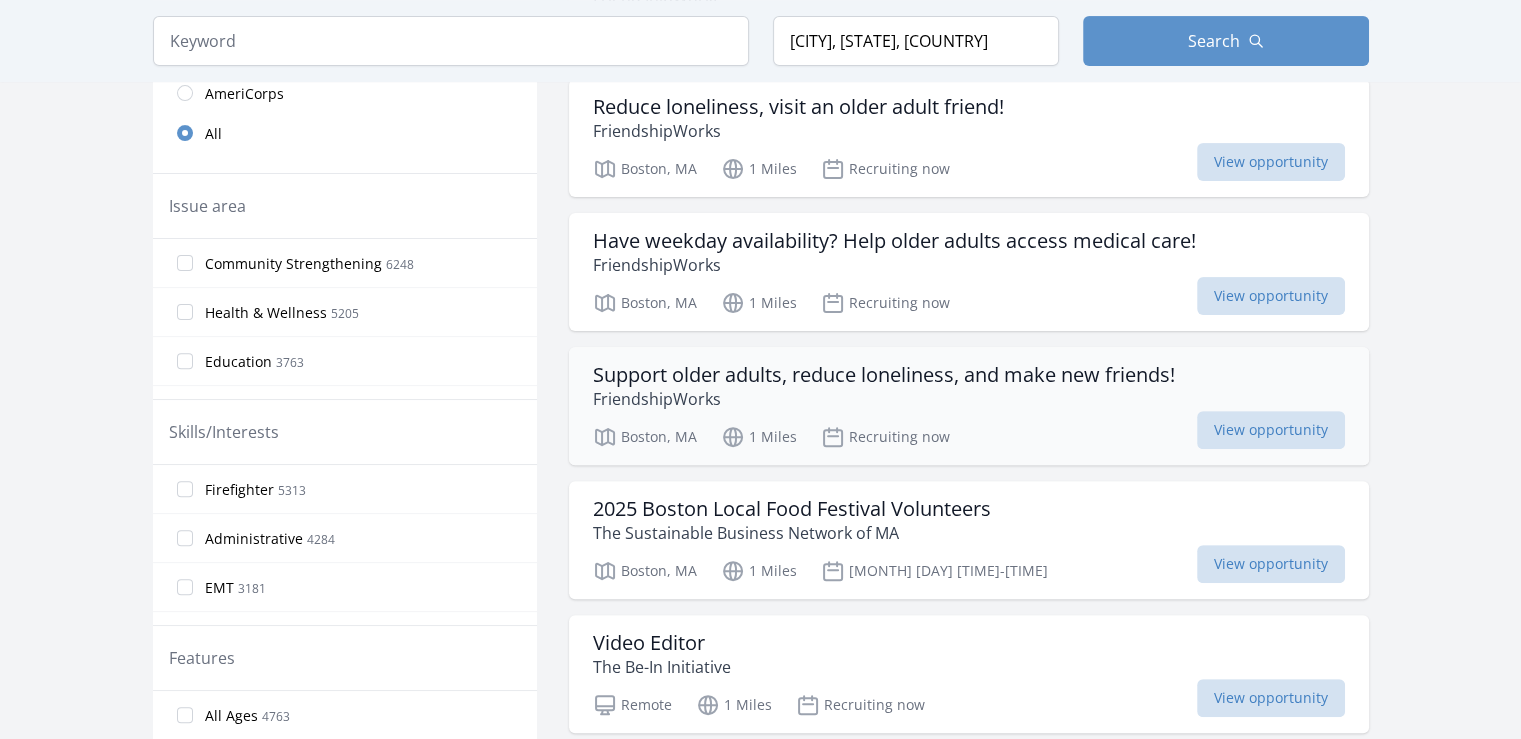 scroll, scrollTop: 626, scrollLeft: 0, axis: vertical 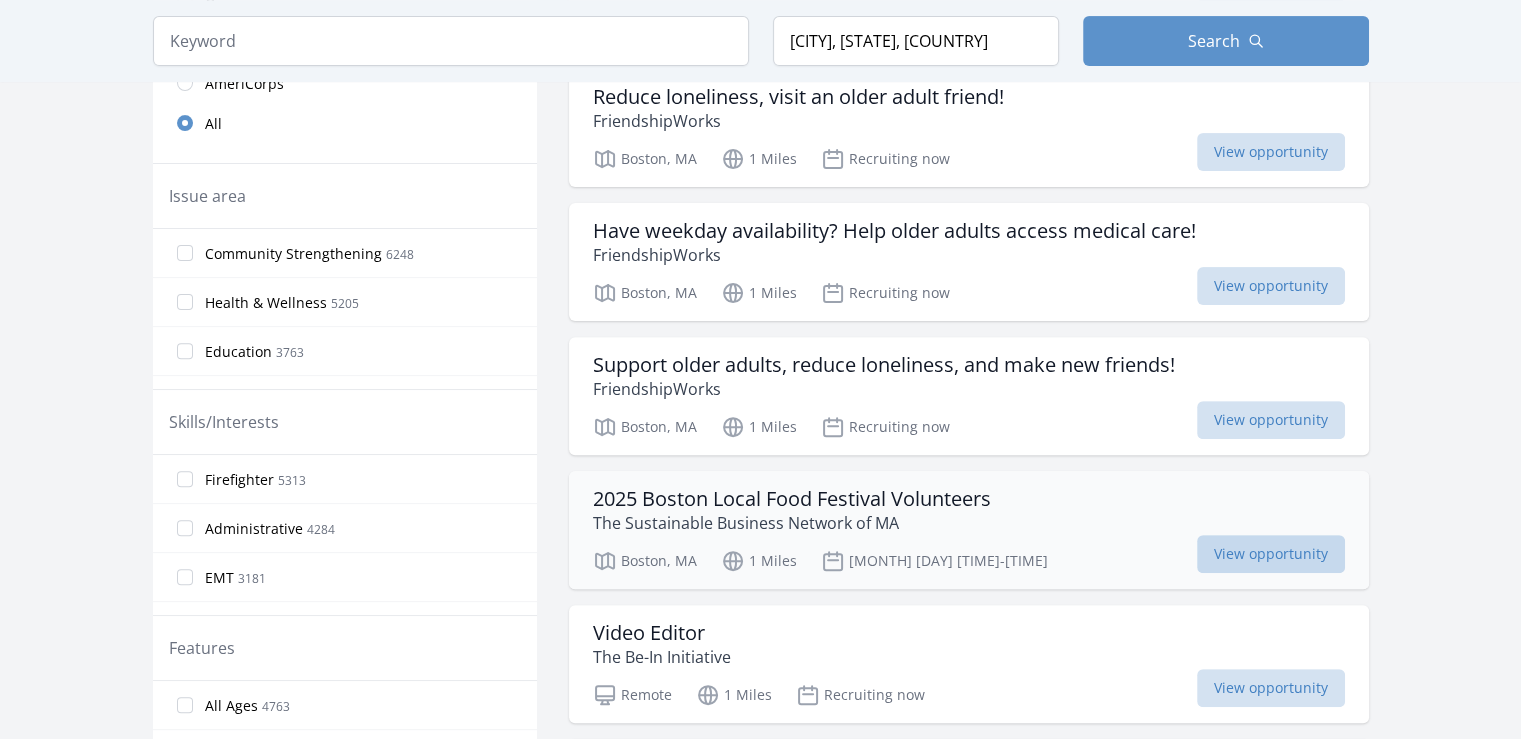 click on "View opportunity" at bounding box center (1271, 554) 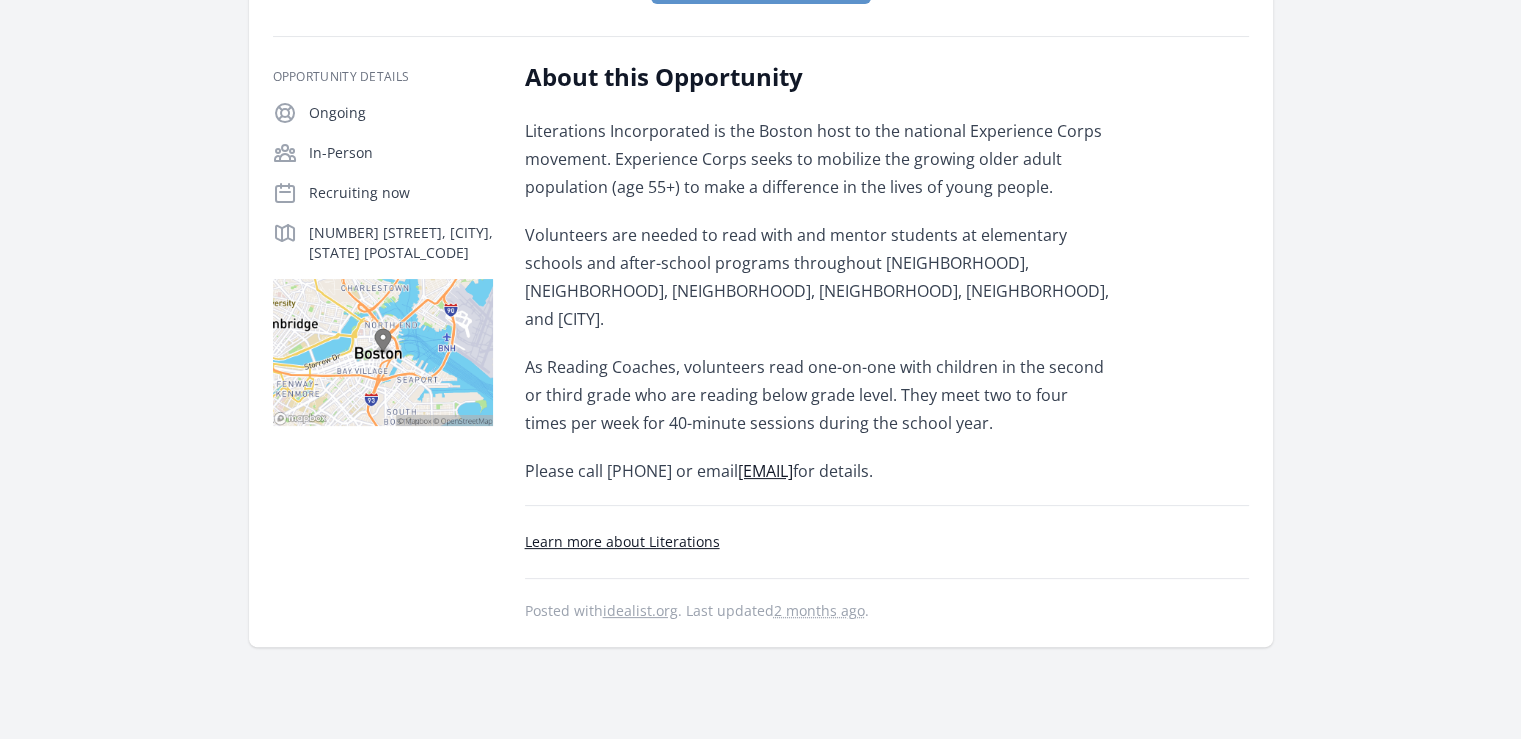 scroll, scrollTop: 0, scrollLeft: 0, axis: both 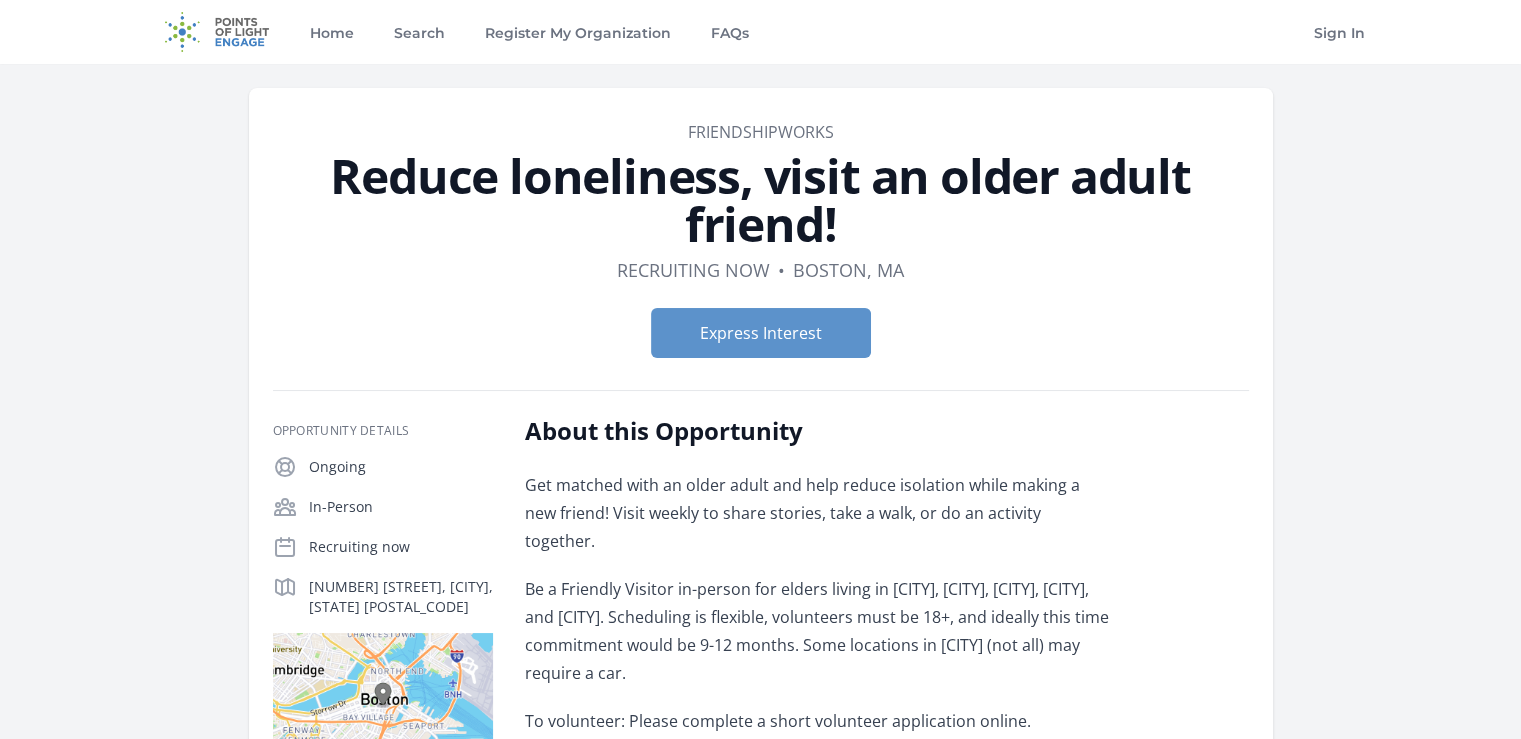 click on "About this Opportunity
Get matched with an older adult and help reduce isolation while making a new friend! Visit weekly to share stories, take a walk, or do an activity together.
Be a Friendly Visitor in-person for elders living in [CITY], [CITY], [CITY], [CITY], and [CITY]. Scheduling is flexible, volunteers must be 18+, and ideally this time commitment would be 9-12 months. Some locations in [CITY] (not all) may require a car.
To volunteer: Please complete a short volunteer application online.
Additional Volunteer Opportunities with FriendshipWorks" at bounding box center (887, 738) 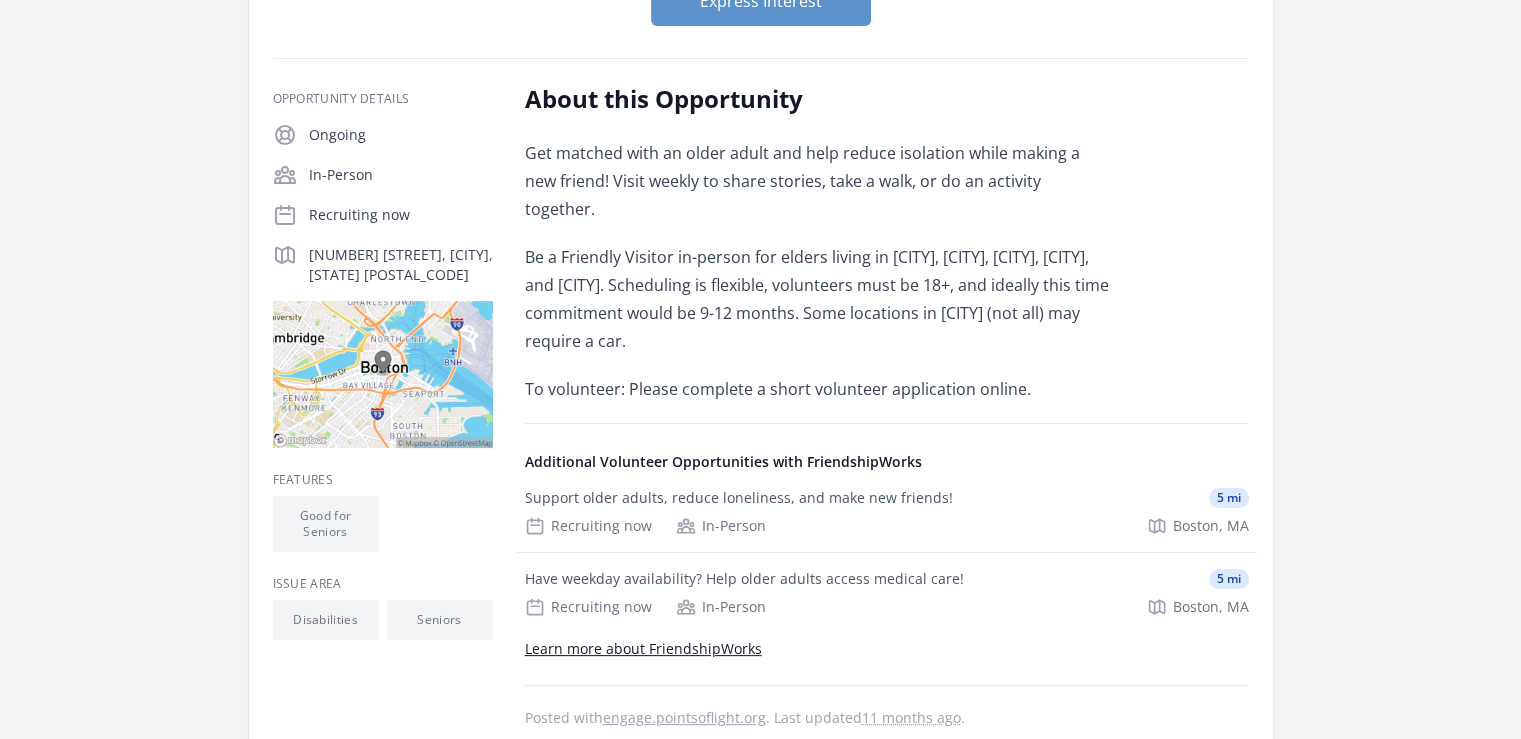 scroll, scrollTop: 334, scrollLeft: 0, axis: vertical 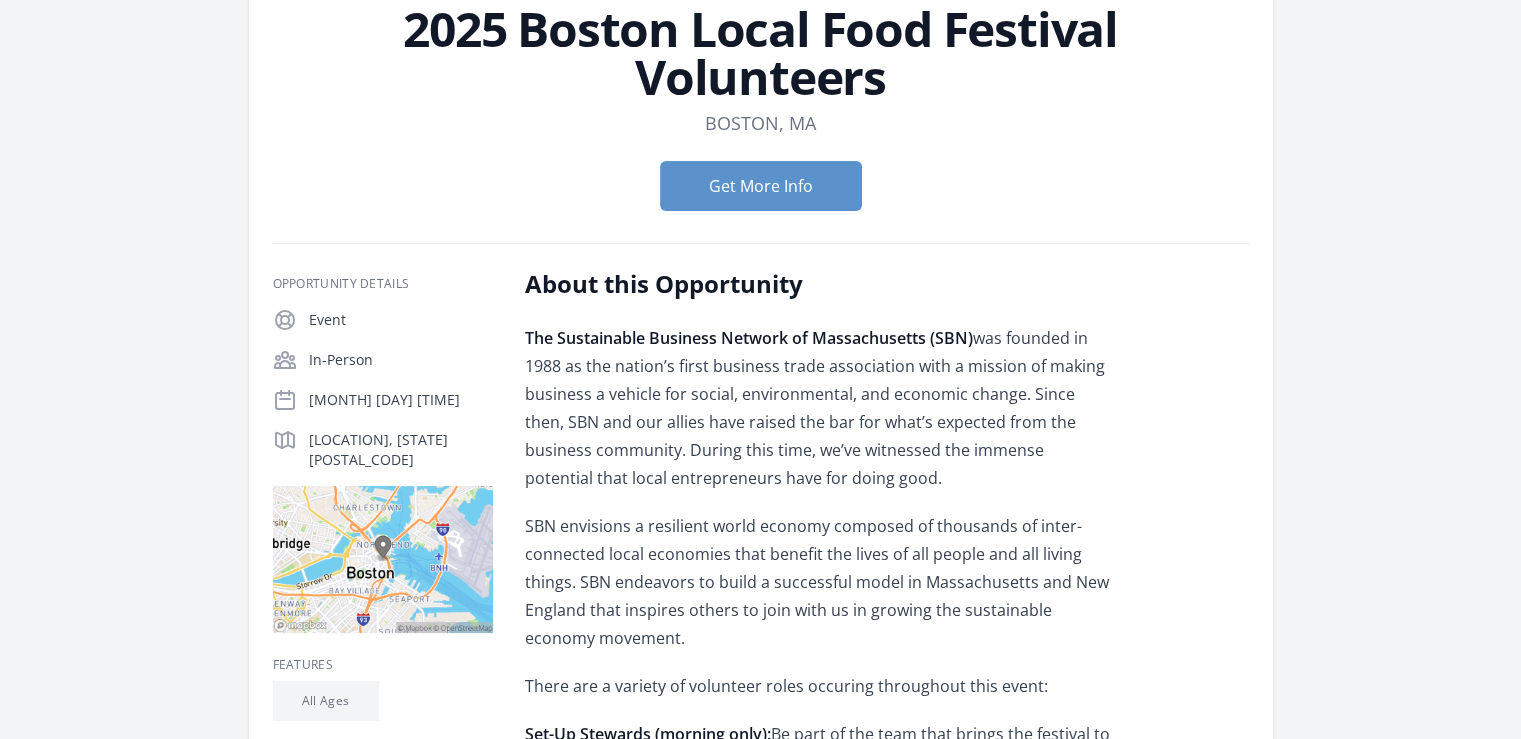 click on "[MONTH] [DAY] [TIME]" at bounding box center (401, 400) 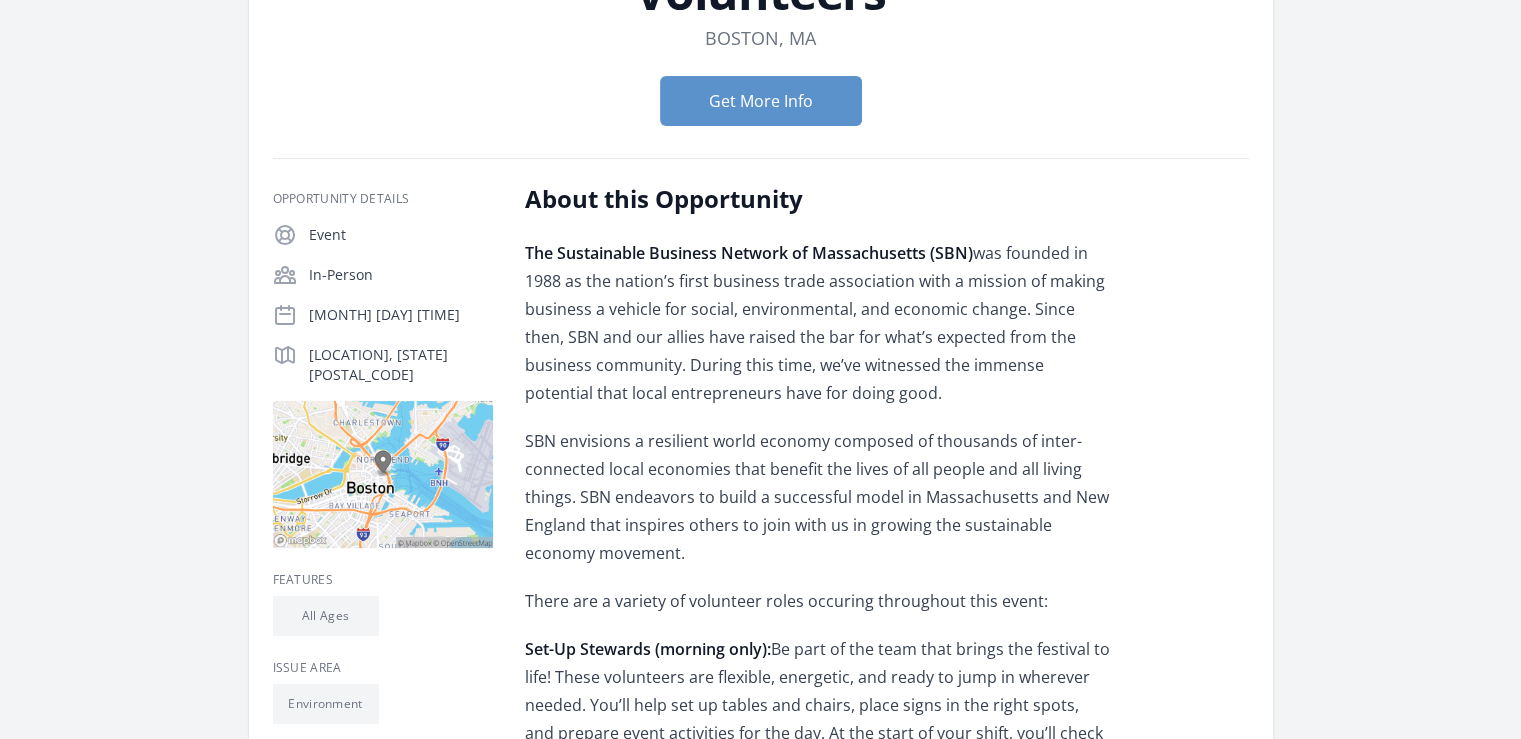 scroll, scrollTop: 0, scrollLeft: 0, axis: both 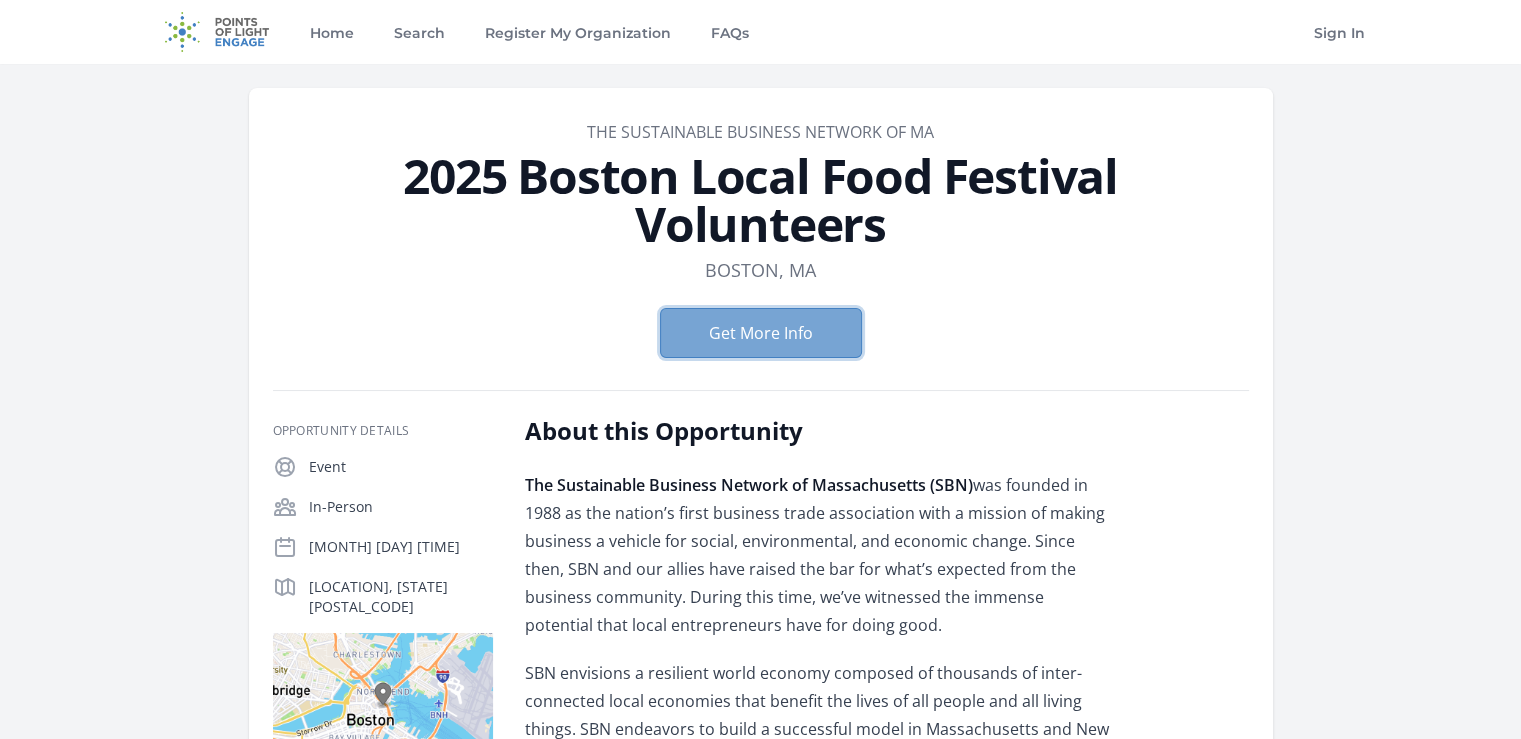 click on "Get More Info" at bounding box center (761, 333) 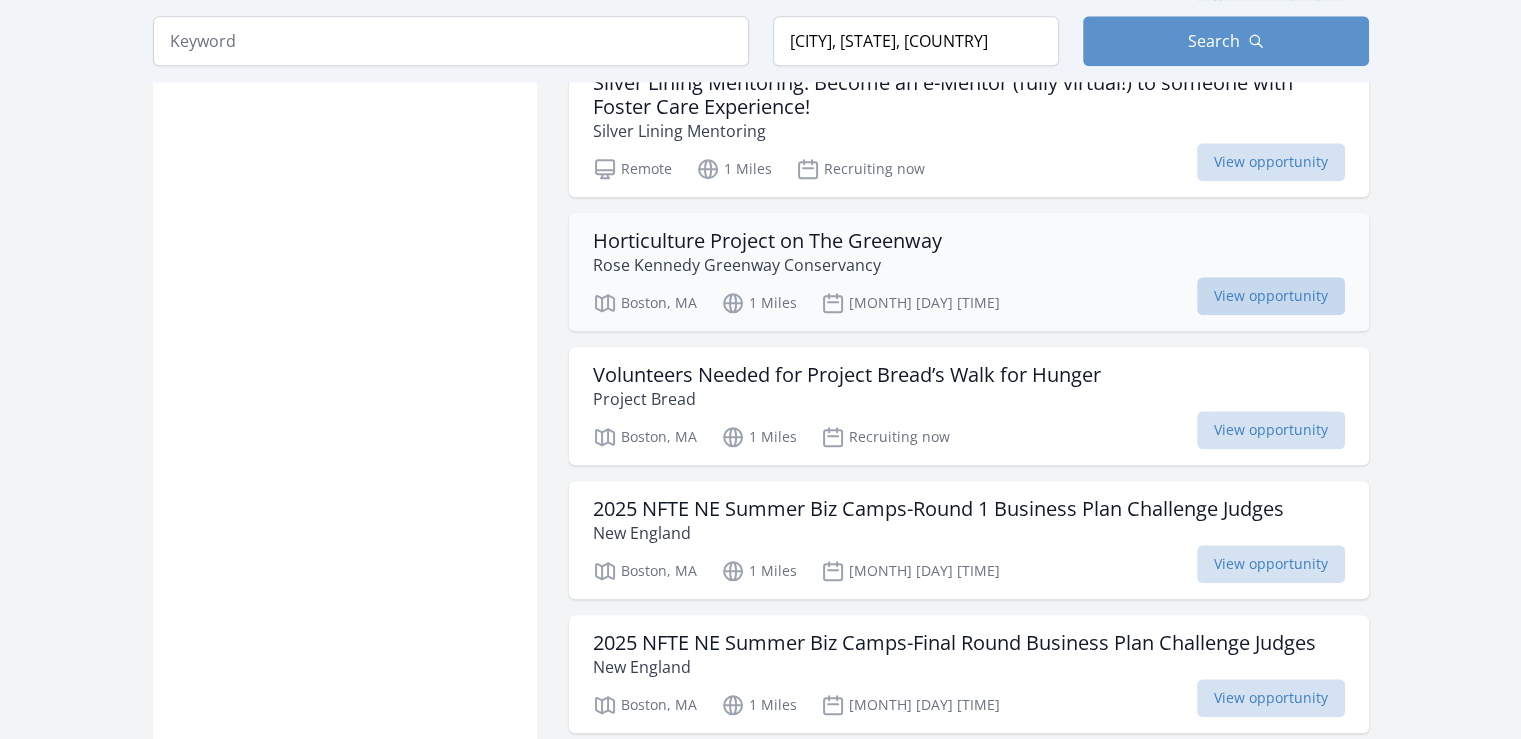 scroll, scrollTop: 2130, scrollLeft: 0, axis: vertical 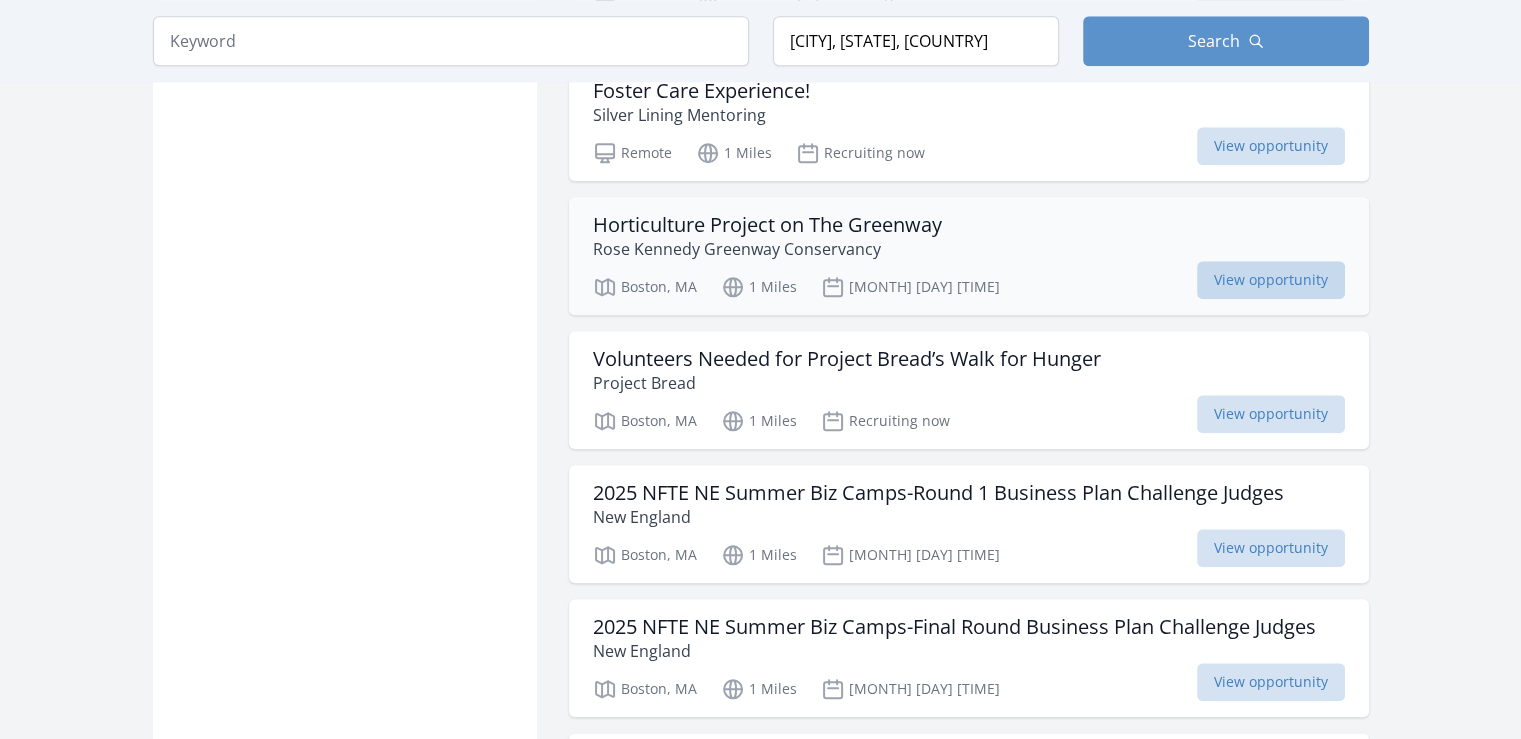 click on "View opportunity" at bounding box center [1271, 280] 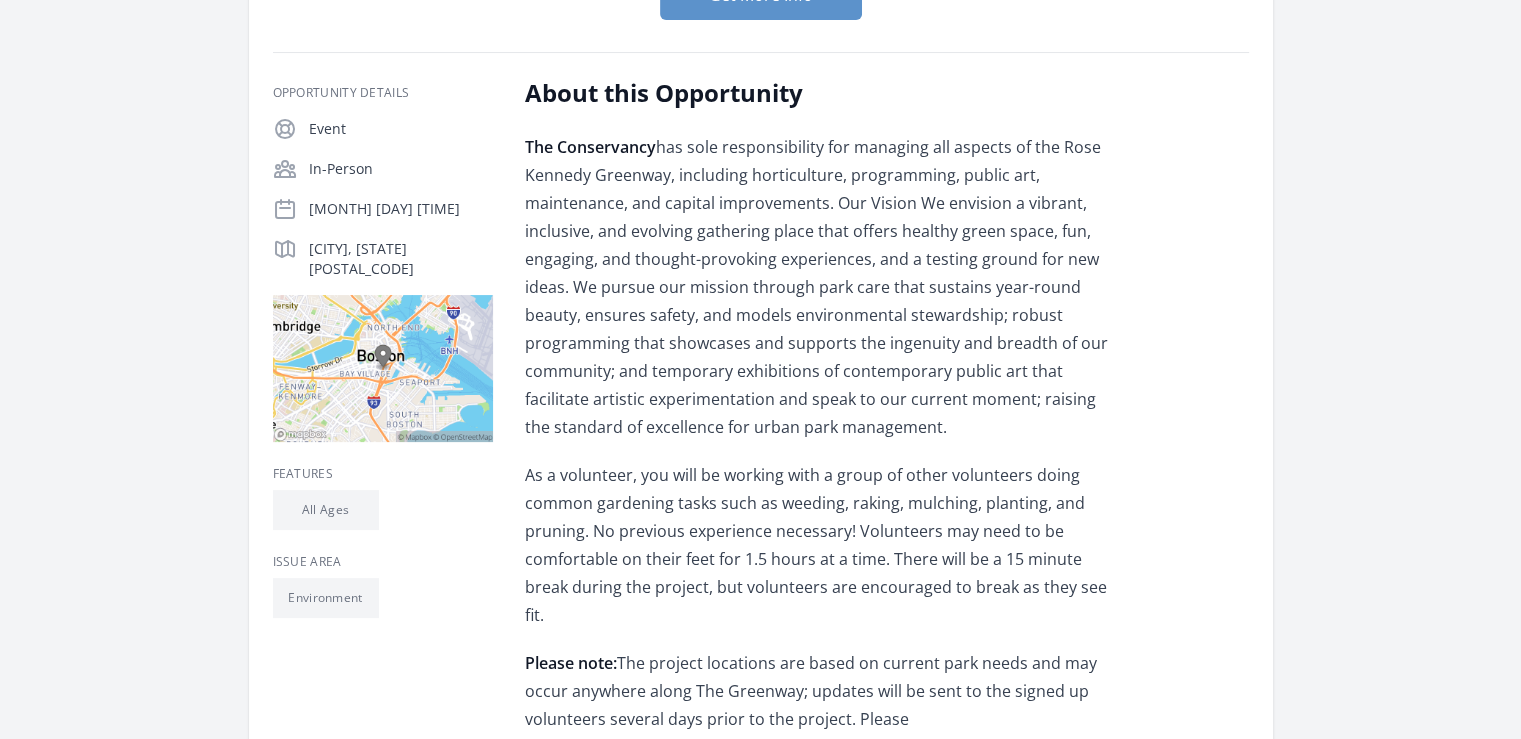 scroll, scrollTop: 235, scrollLeft: 0, axis: vertical 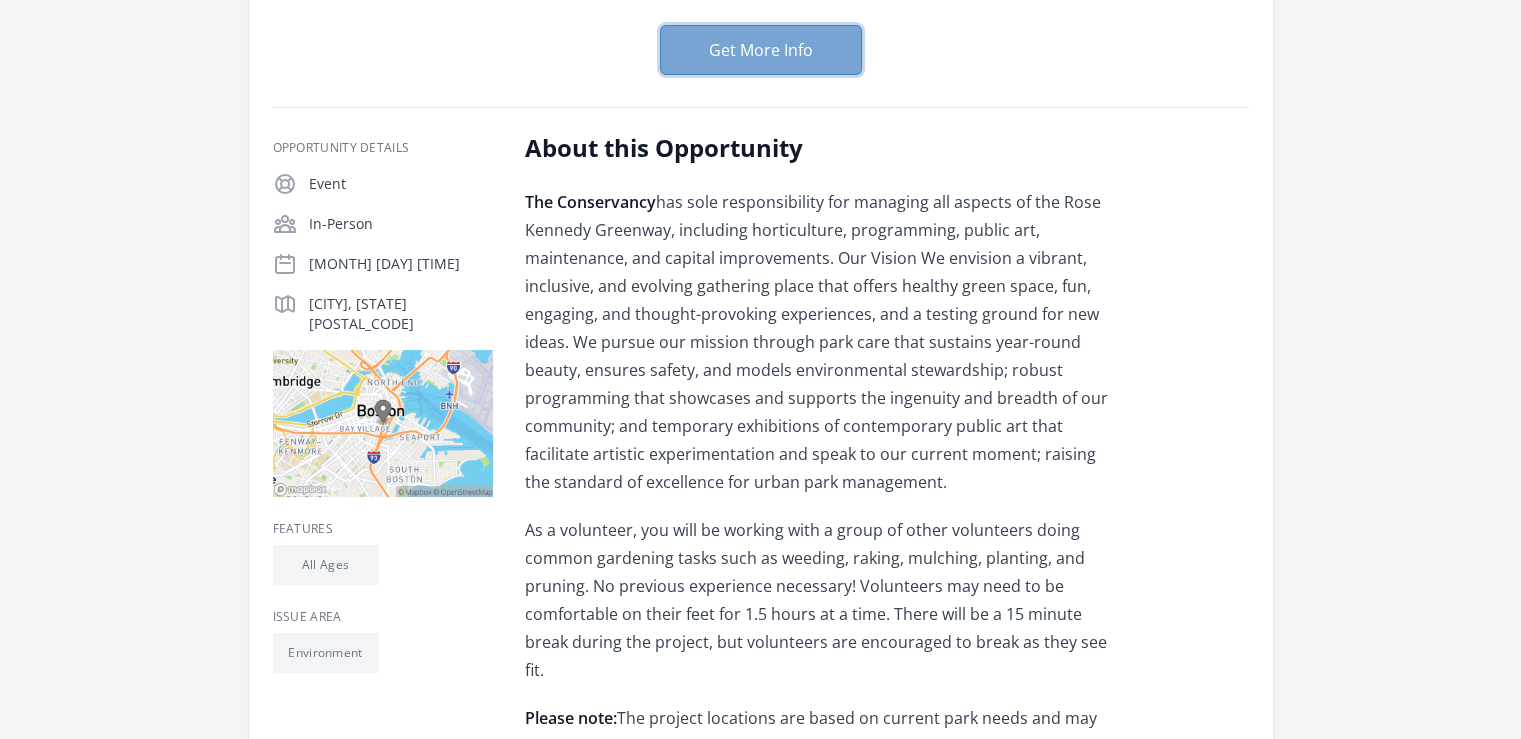 click on "Get More Info" at bounding box center [761, 50] 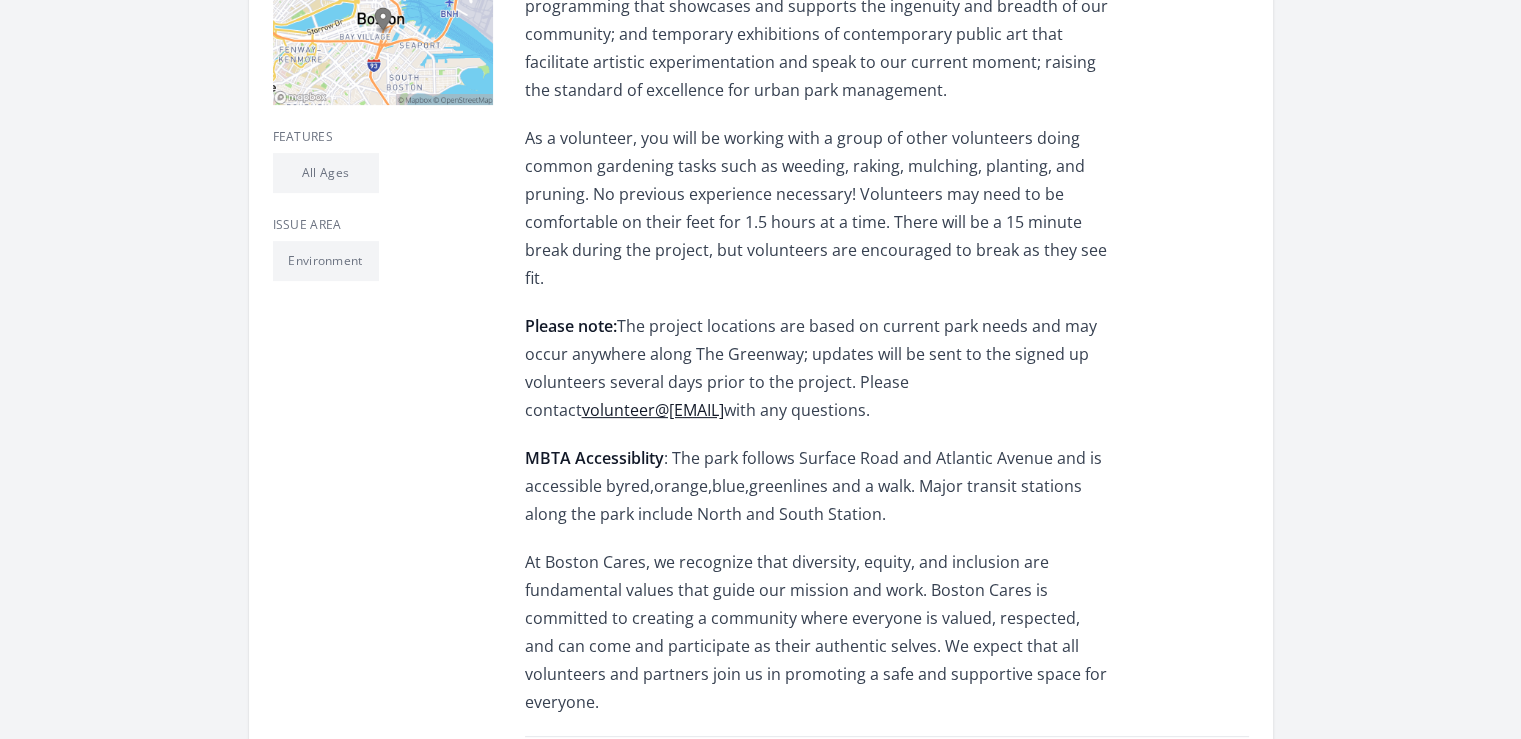 scroll, scrollTop: 623, scrollLeft: 0, axis: vertical 